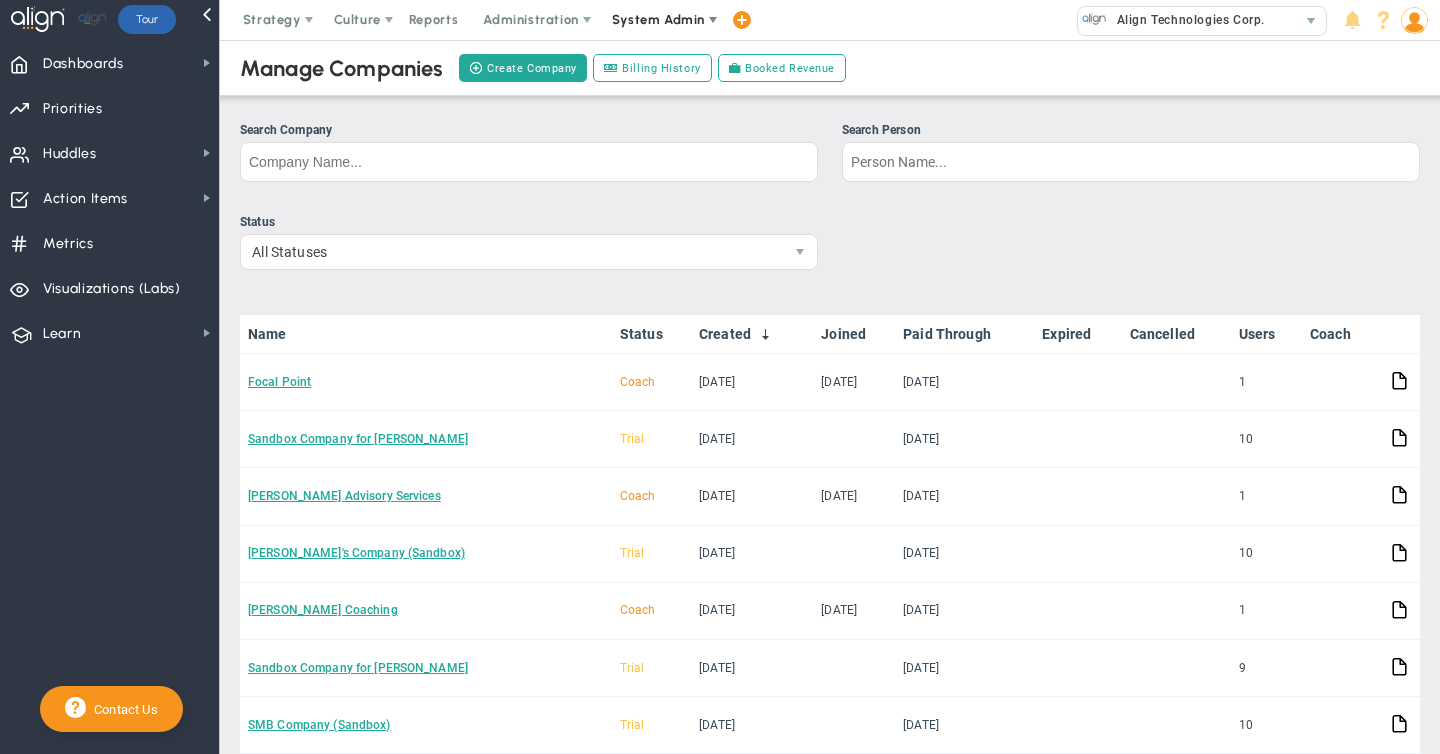 scroll, scrollTop: 0, scrollLeft: 0, axis: both 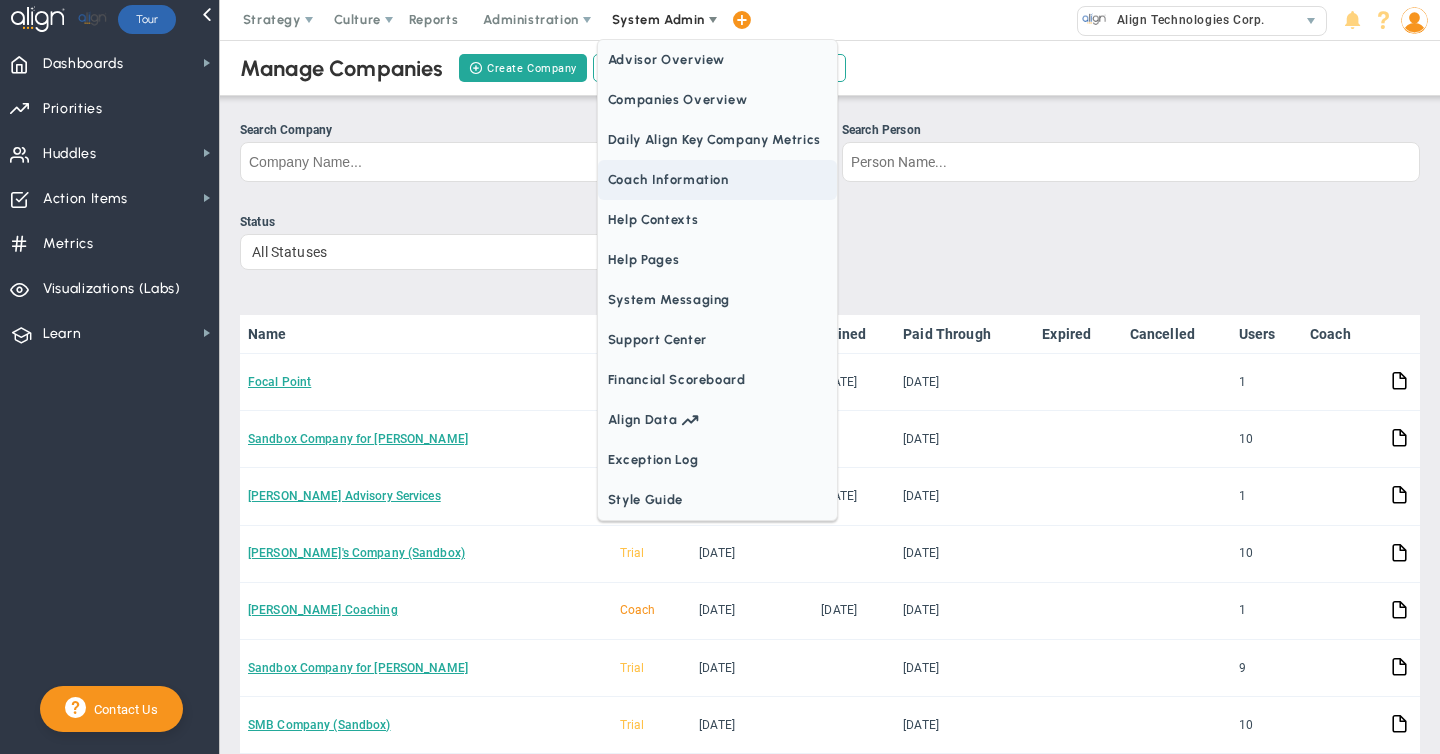 click on "Coach Information" at bounding box center (717, 180) 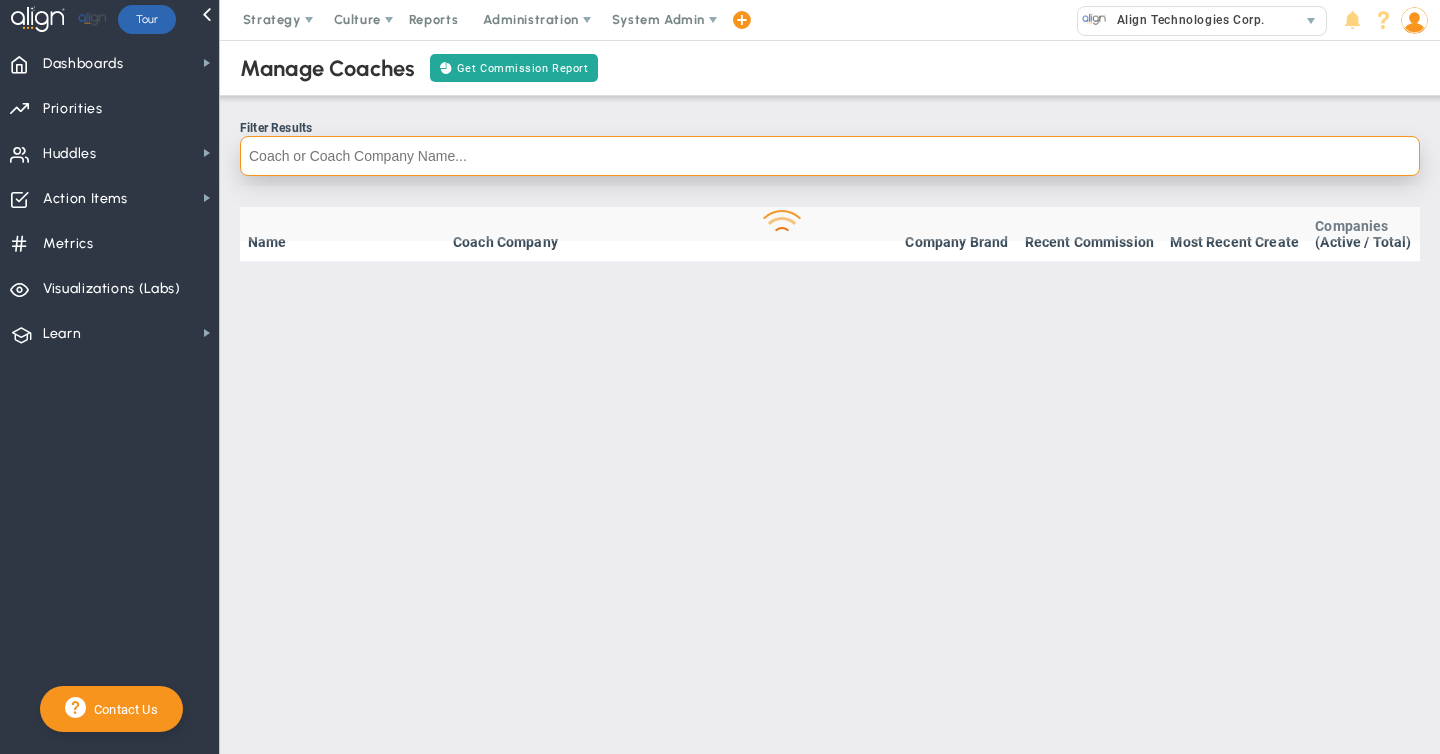 click at bounding box center (830, 156) 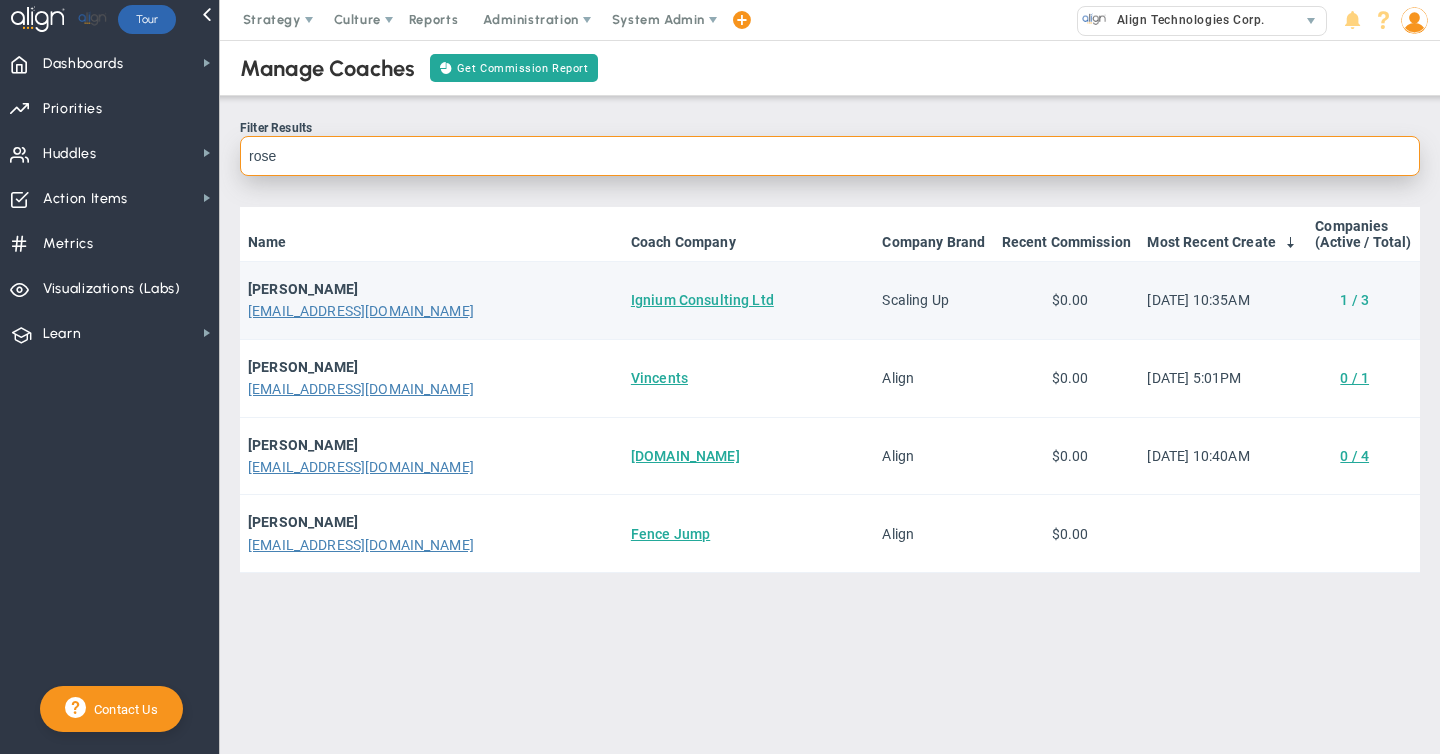type on "rose" 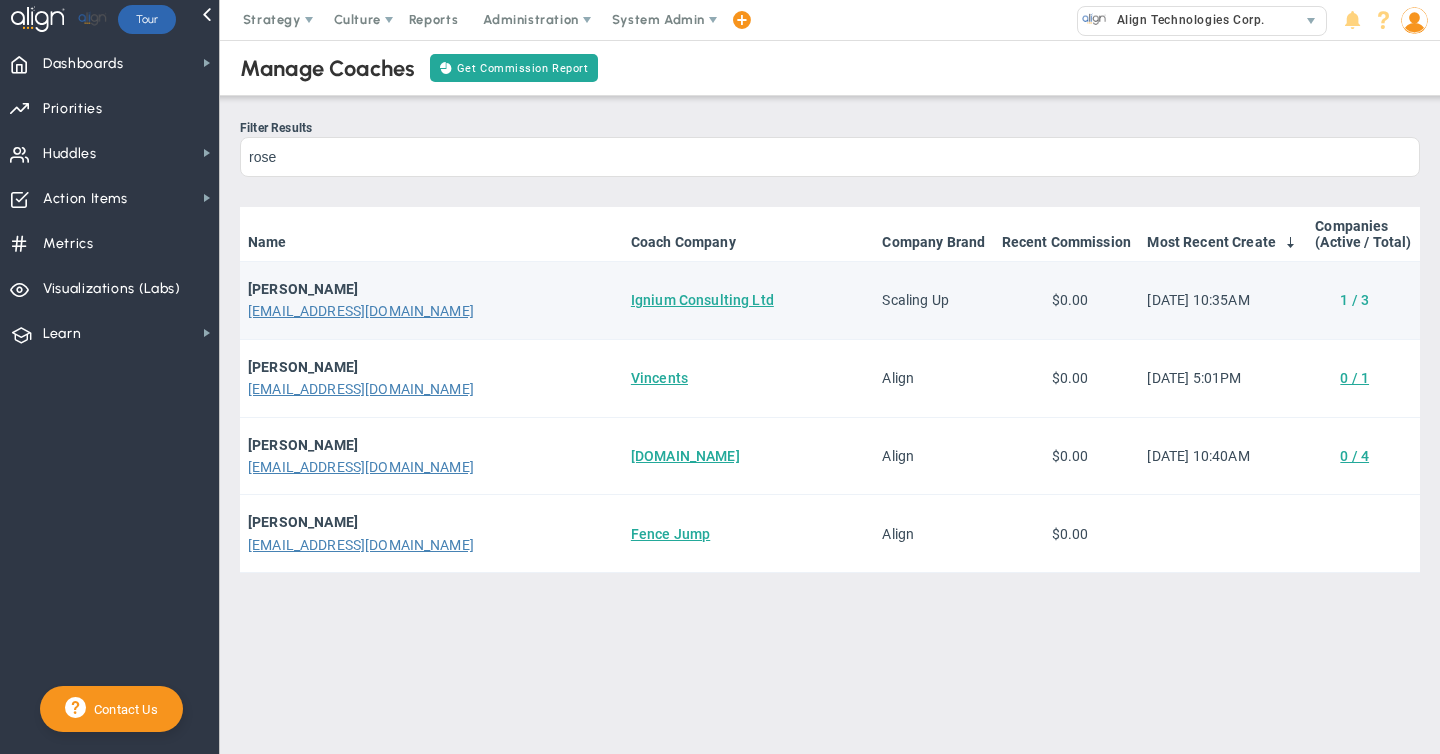 click on "1 / 3" 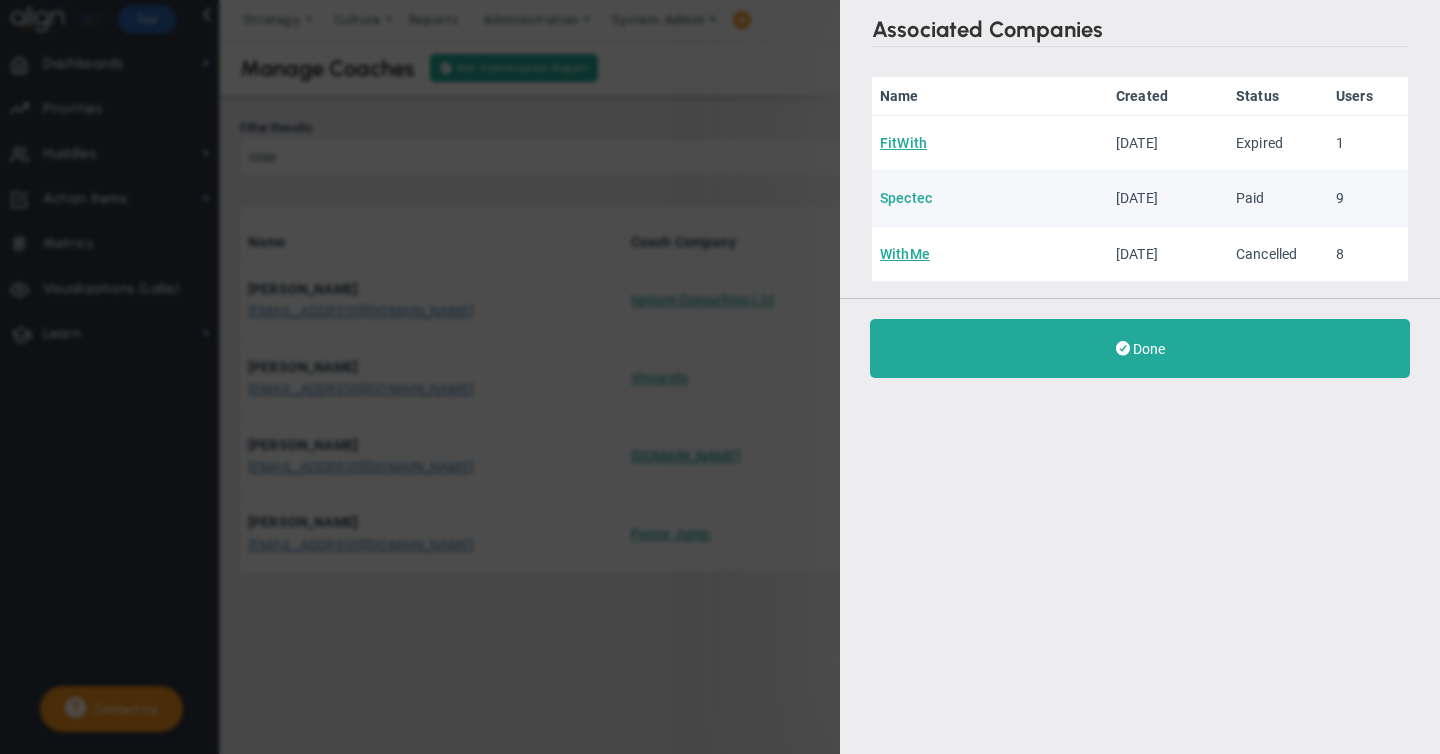click on "Spectec" 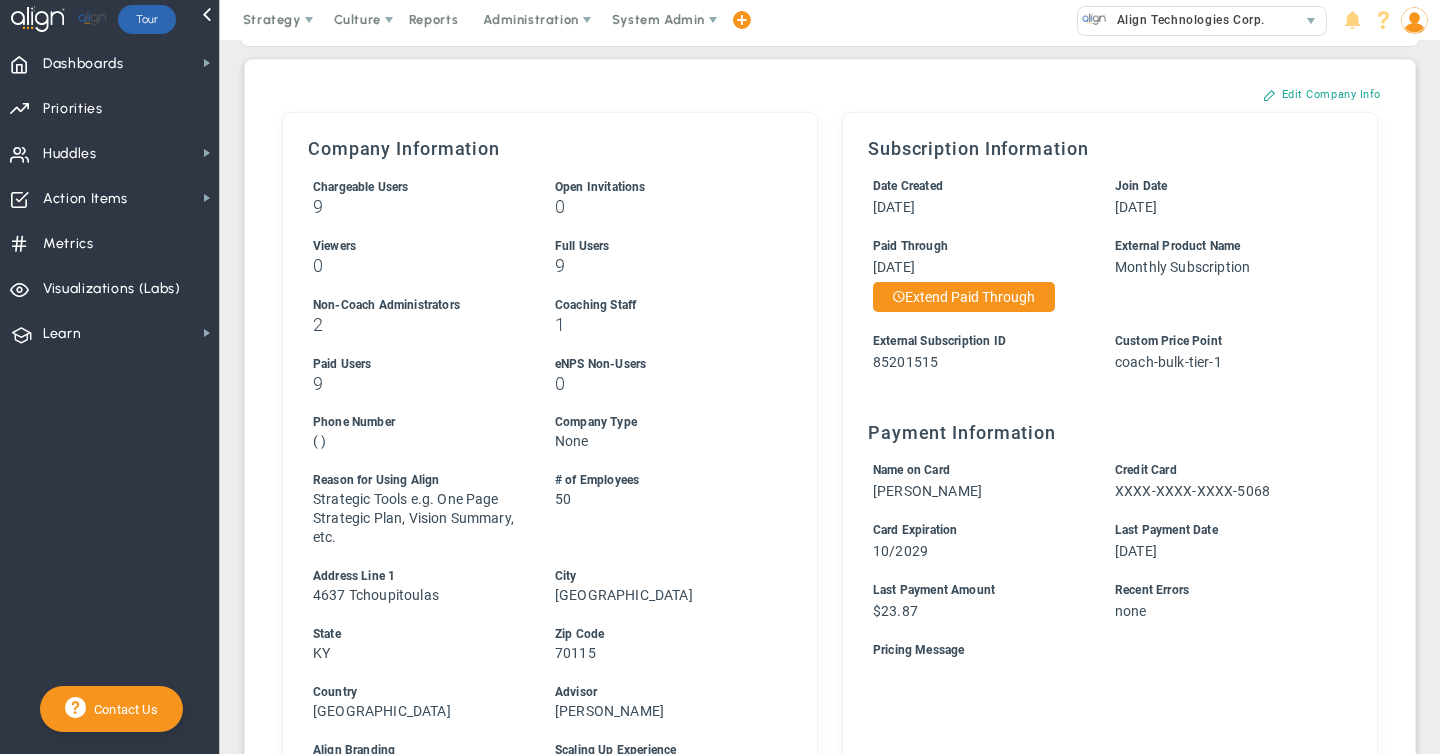 scroll, scrollTop: 197, scrollLeft: 0, axis: vertical 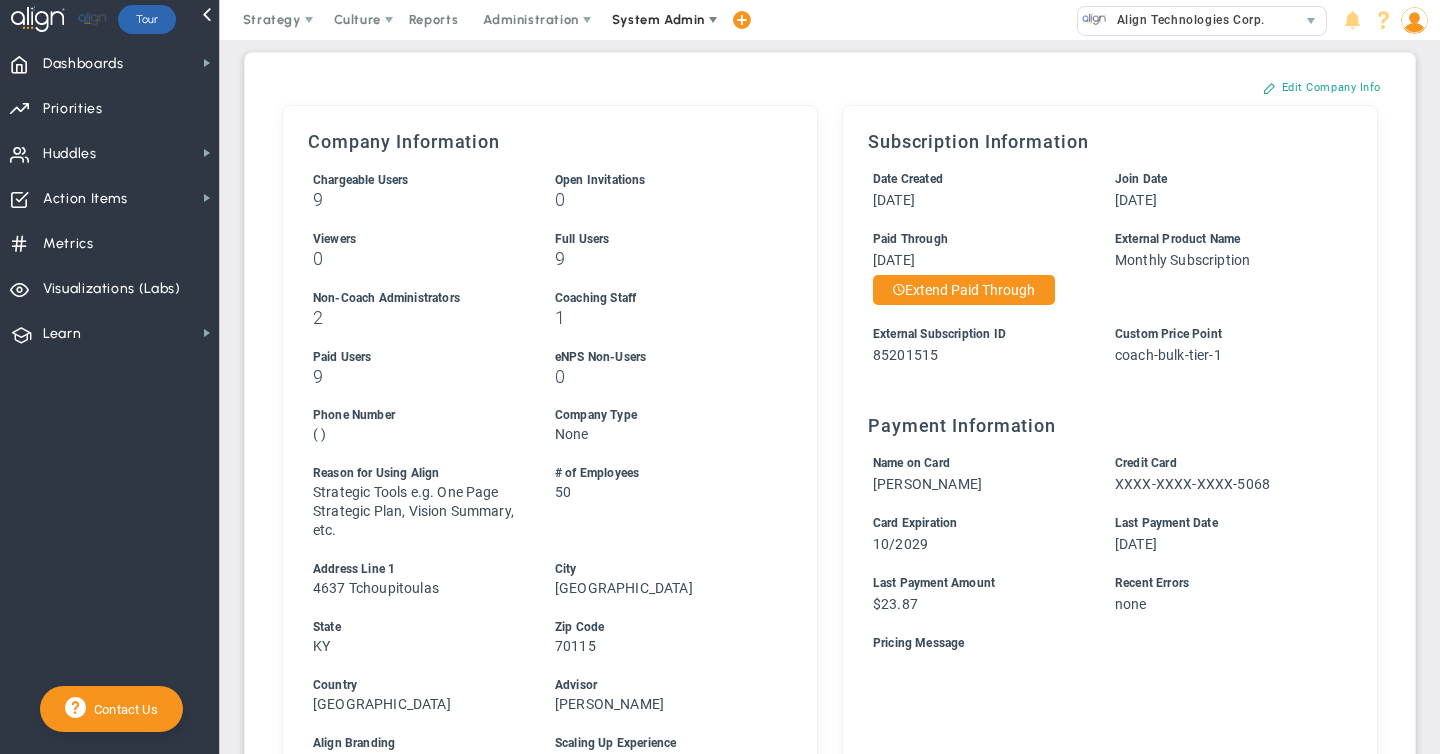 click on "System Admin" at bounding box center [658, 19] 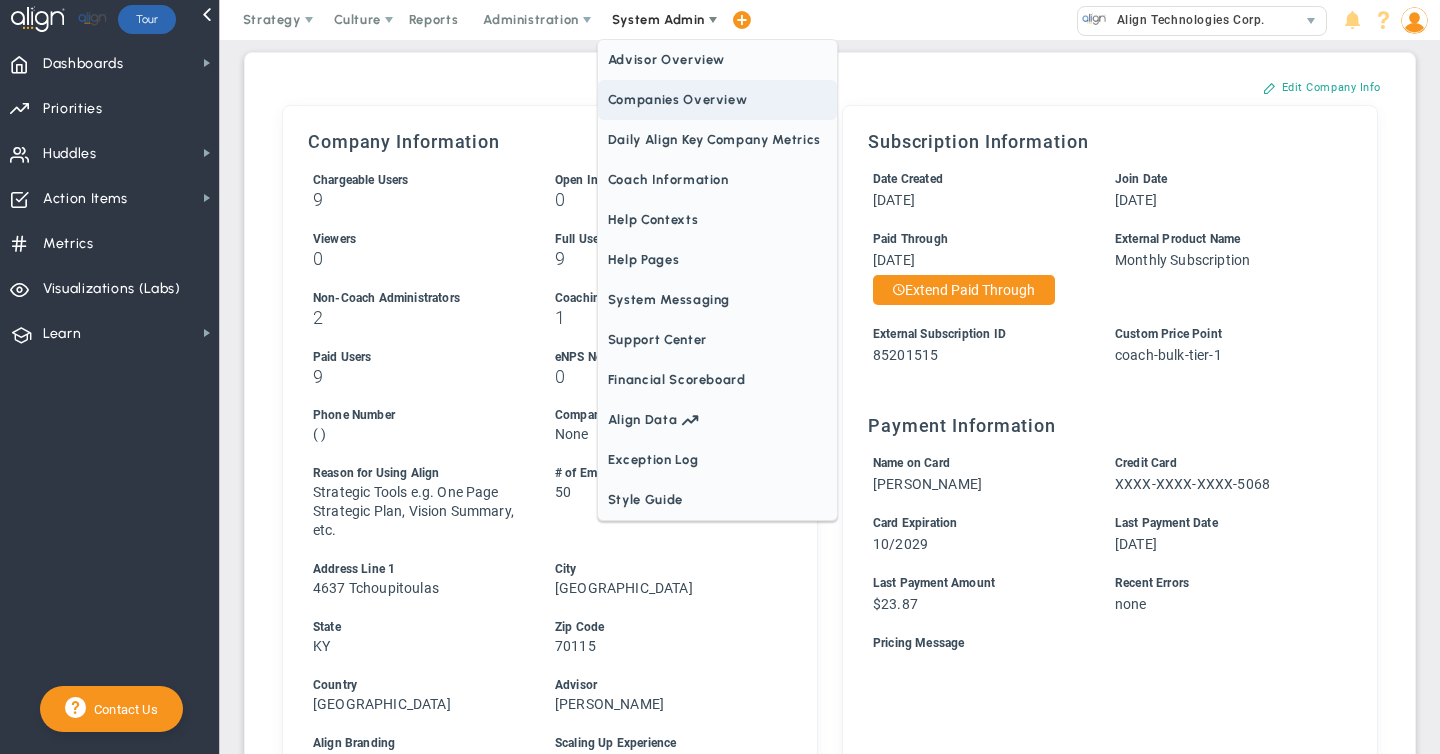 click on "Companies Overview" at bounding box center [717, 100] 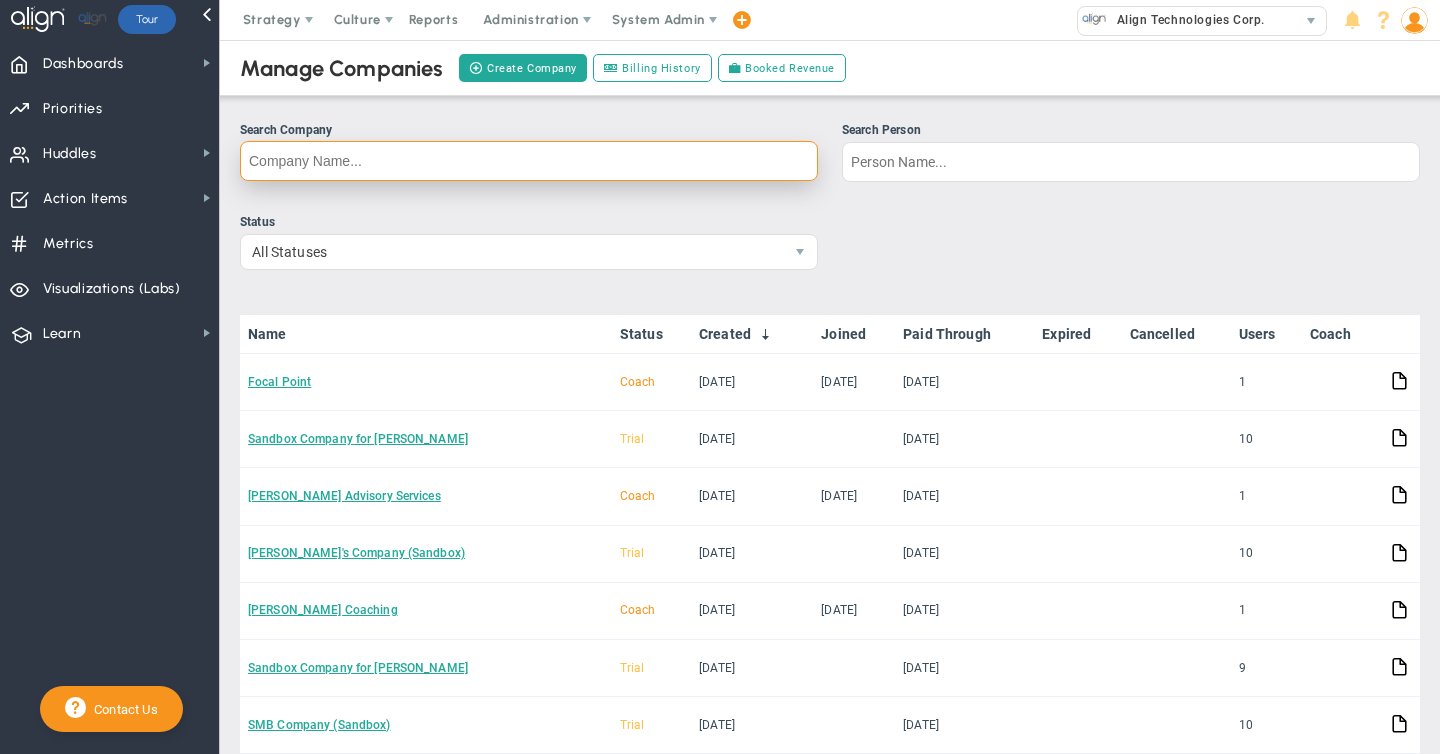 click on "Search Company" at bounding box center [529, 161] 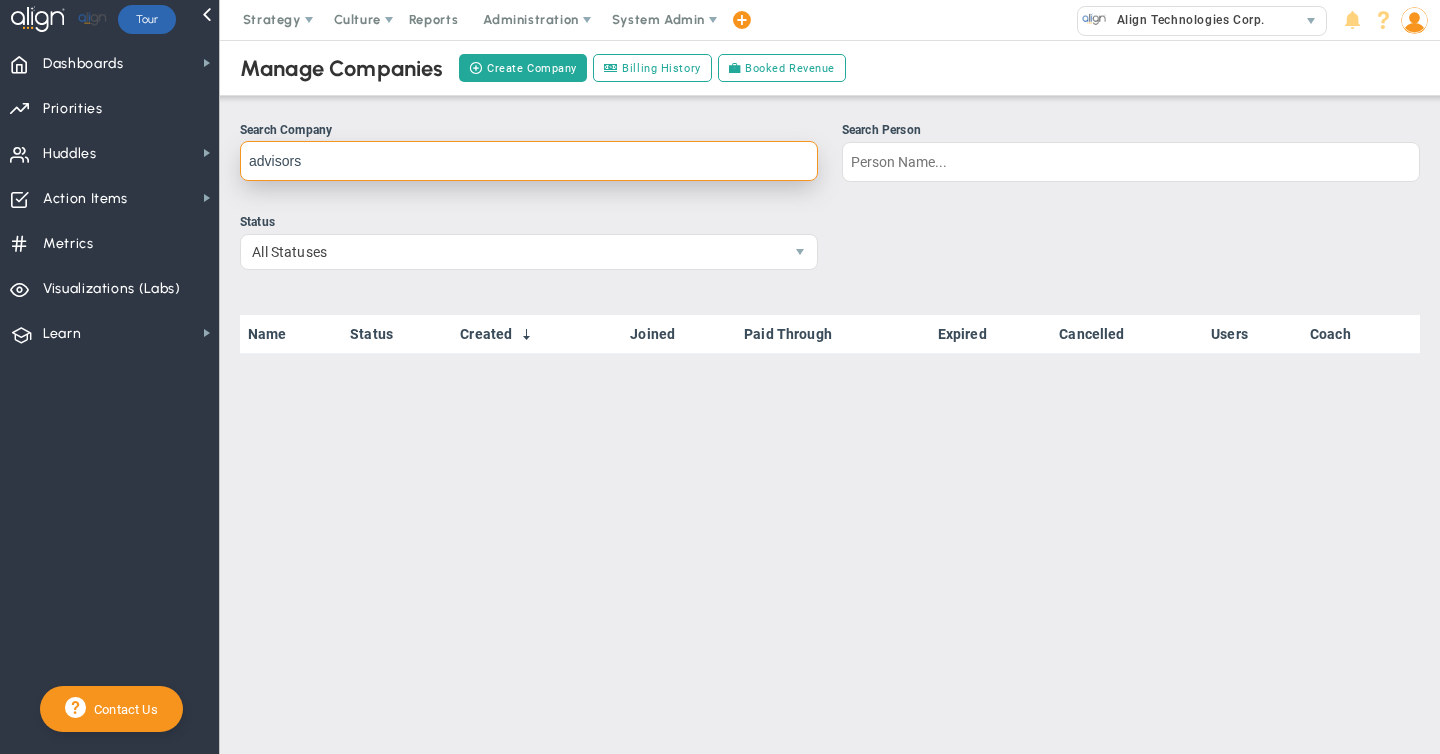 drag, startPoint x: 307, startPoint y: 160, endPoint x: 231, endPoint y: 160, distance: 76 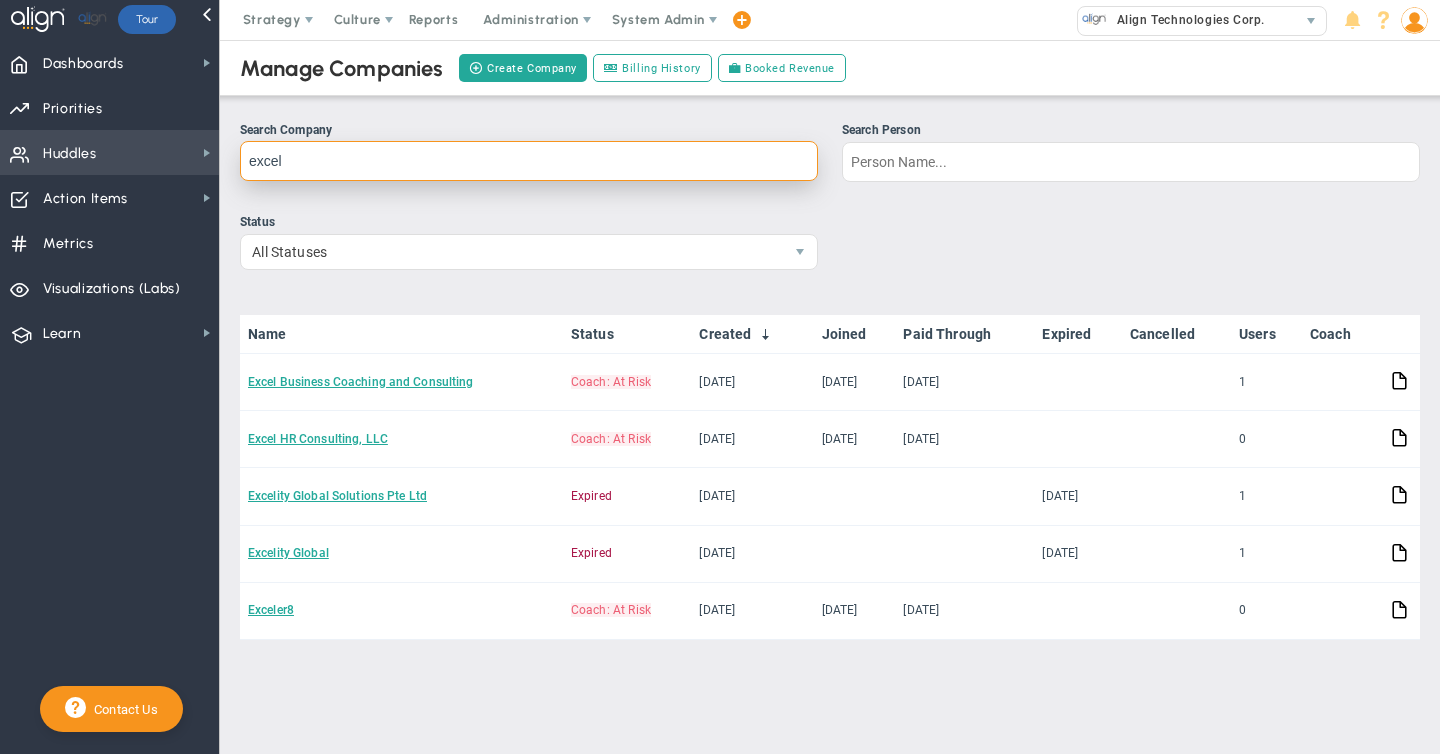 drag, startPoint x: 298, startPoint y: 162, endPoint x: 198, endPoint y: 141, distance: 102.18121 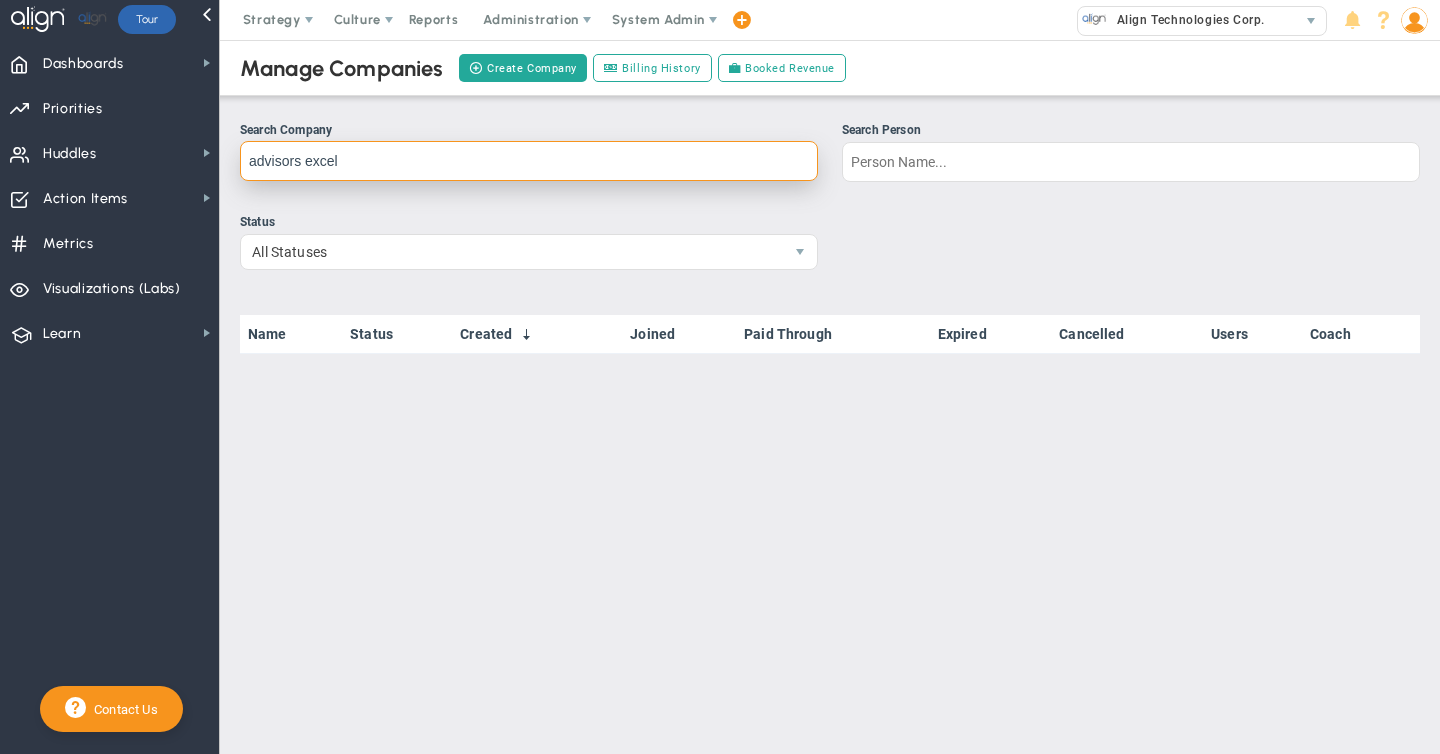 type on "advisors excel" 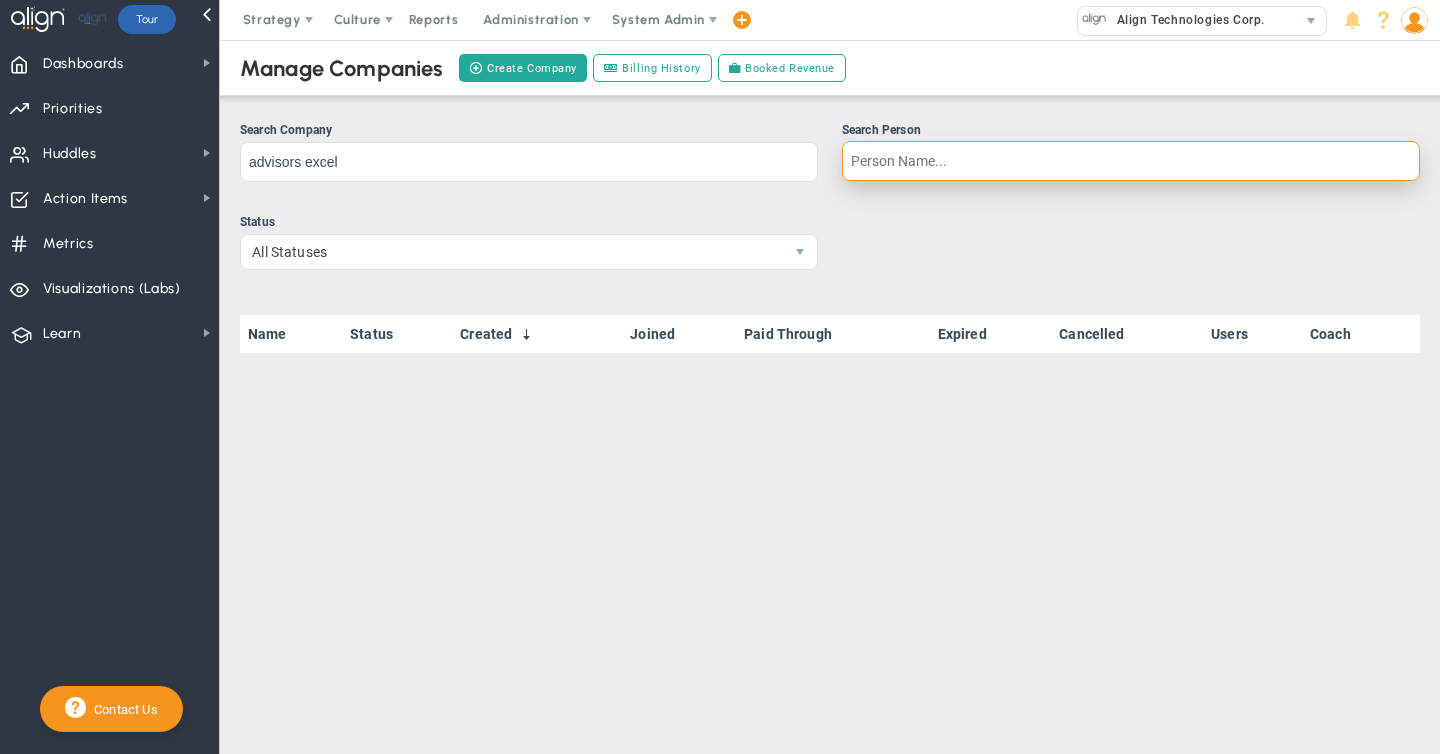 click on "Search Person" at bounding box center (1131, 161) 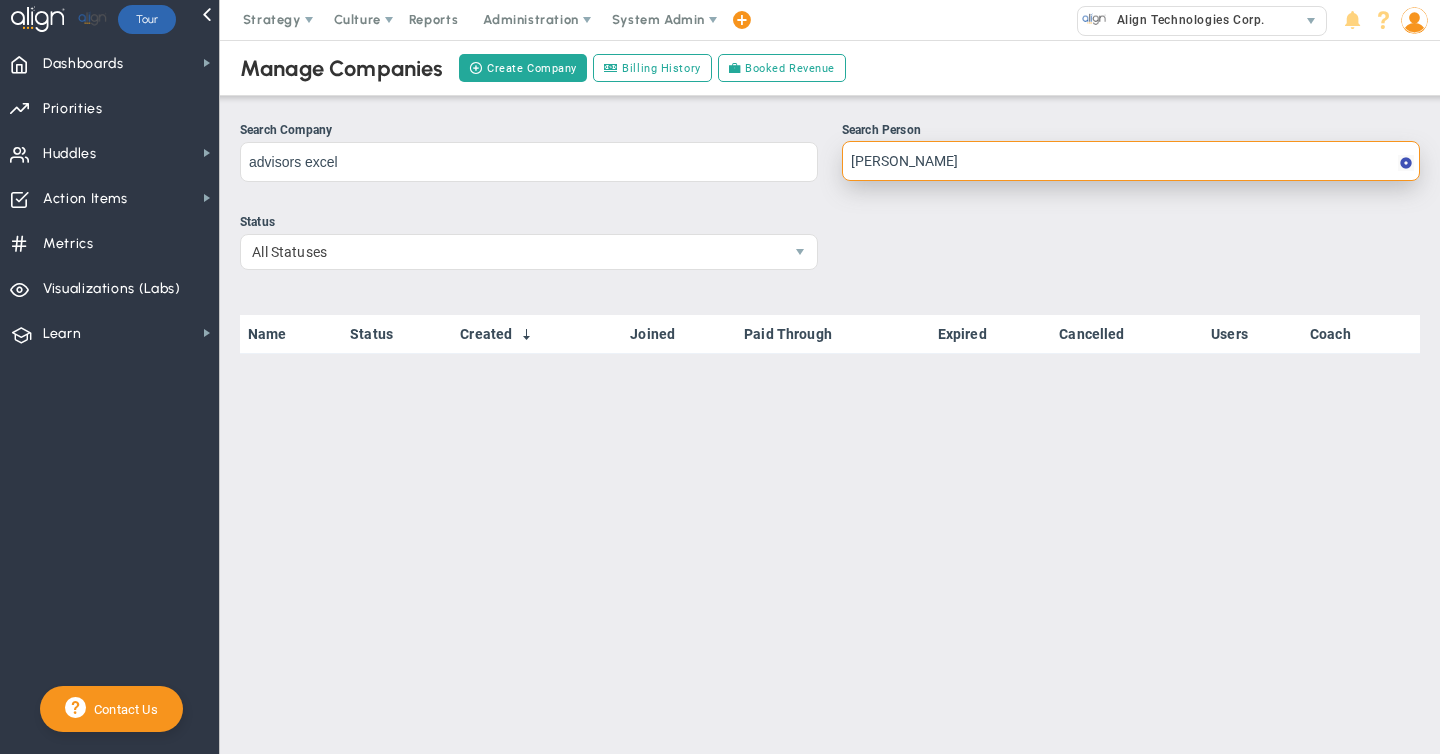 type on "[PERSON_NAME]" 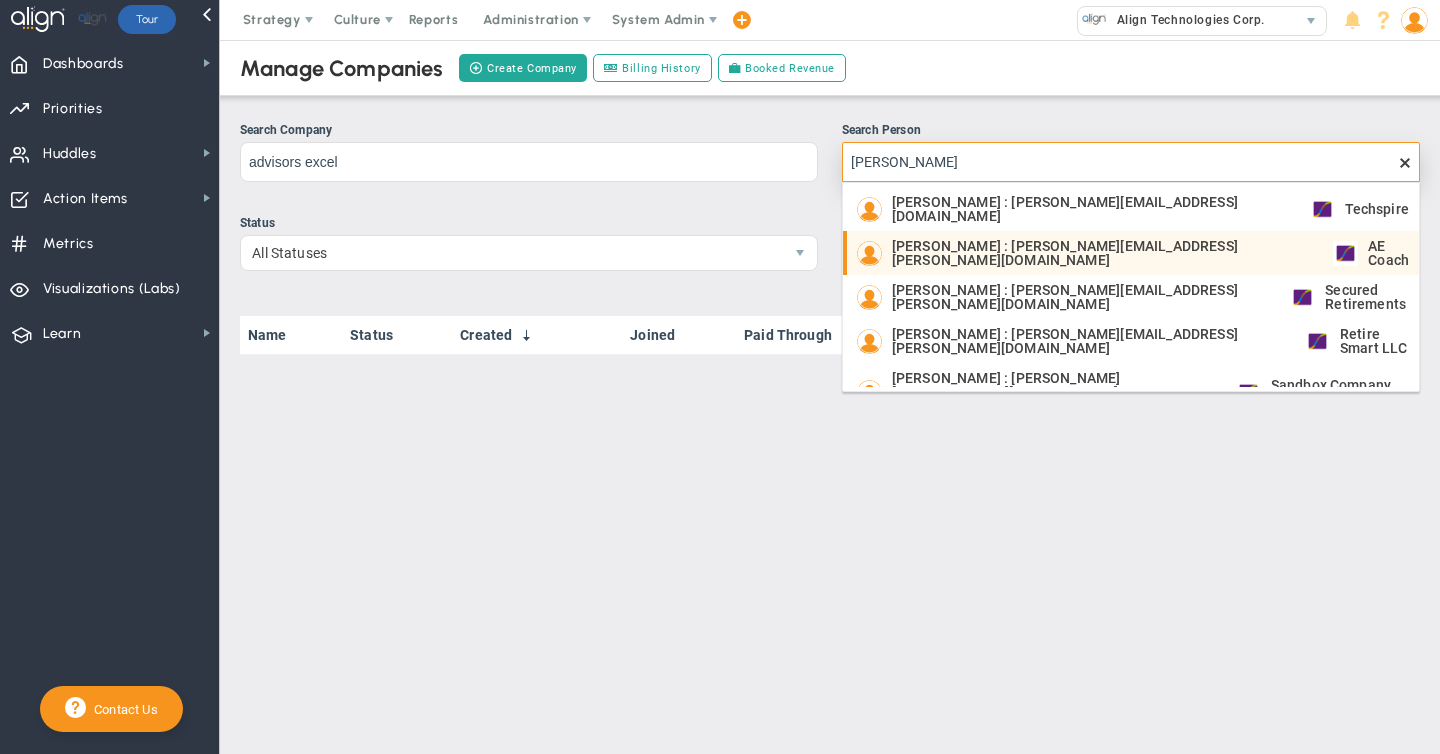 click on "[PERSON_NAME] : [PERSON_NAME][EMAIL_ADDRESS][PERSON_NAME][DOMAIN_NAME]" at bounding box center [1102, 253] 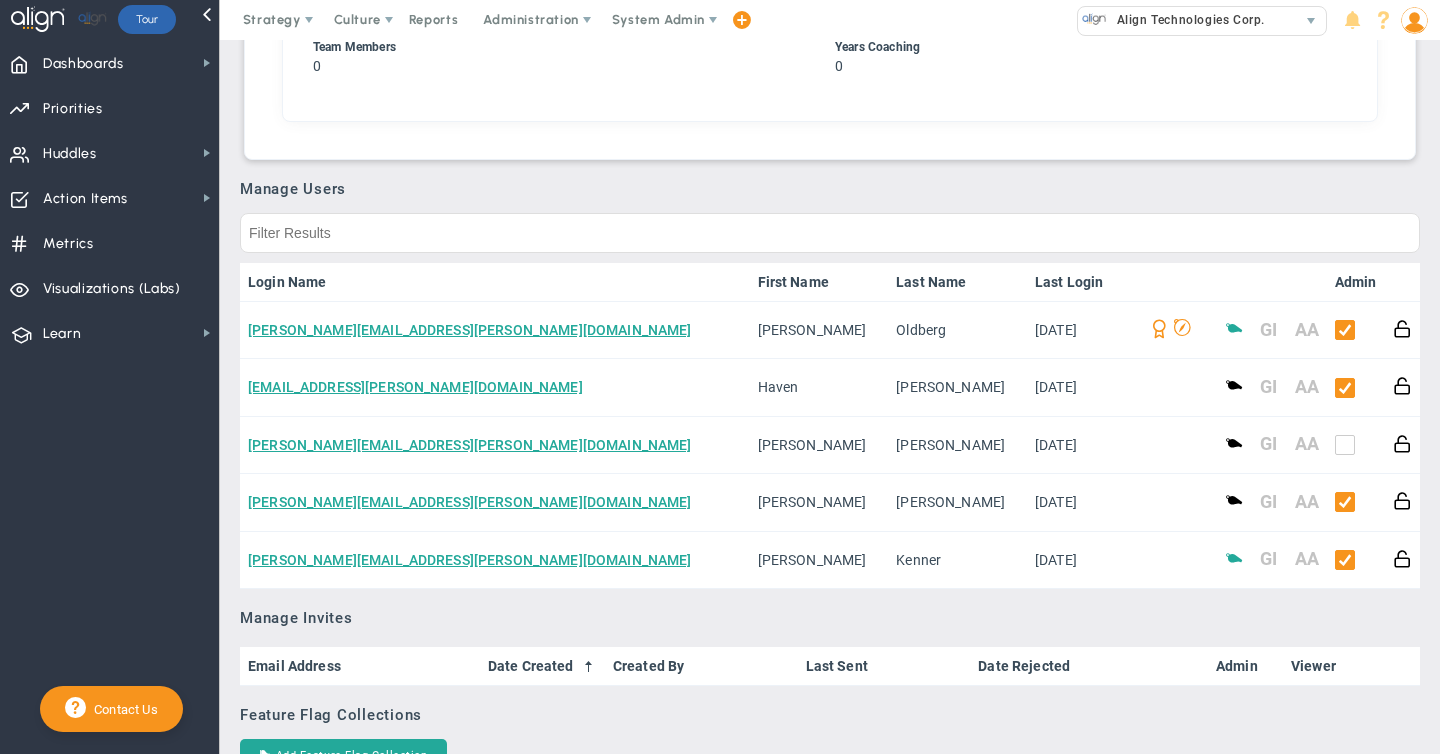 scroll, scrollTop: 958, scrollLeft: 0, axis: vertical 